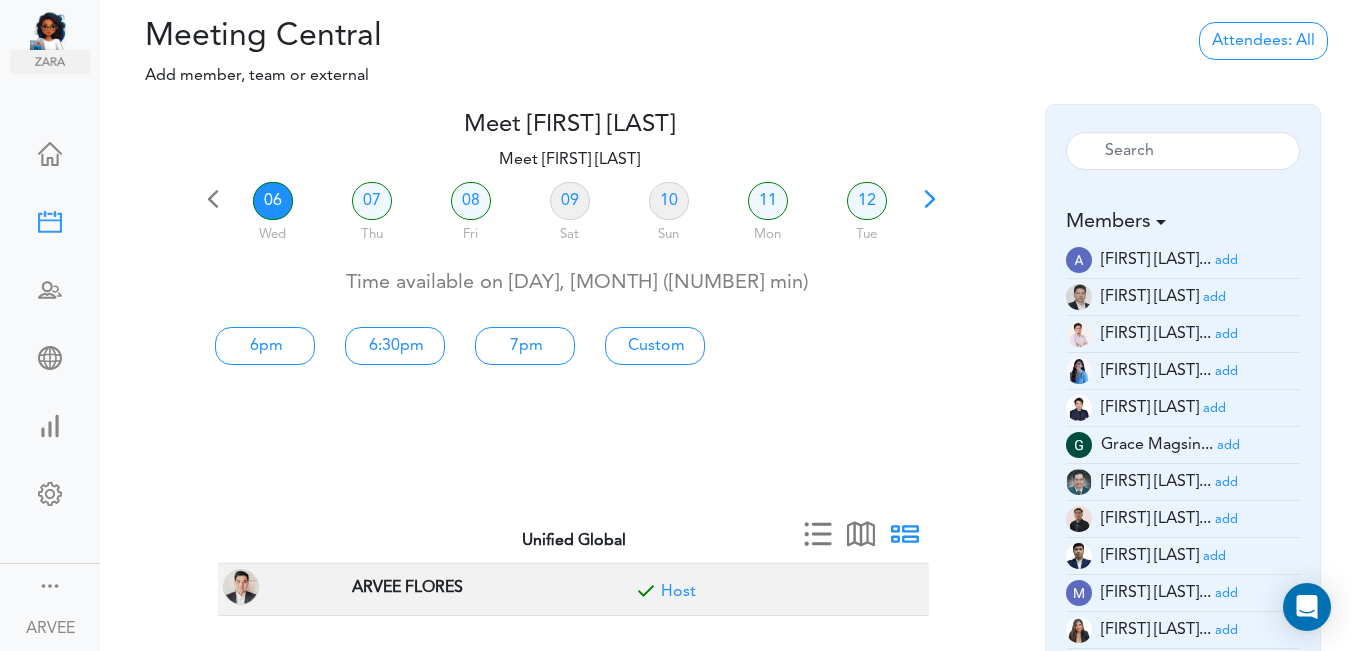 scroll, scrollTop: 0, scrollLeft: 0, axis: both 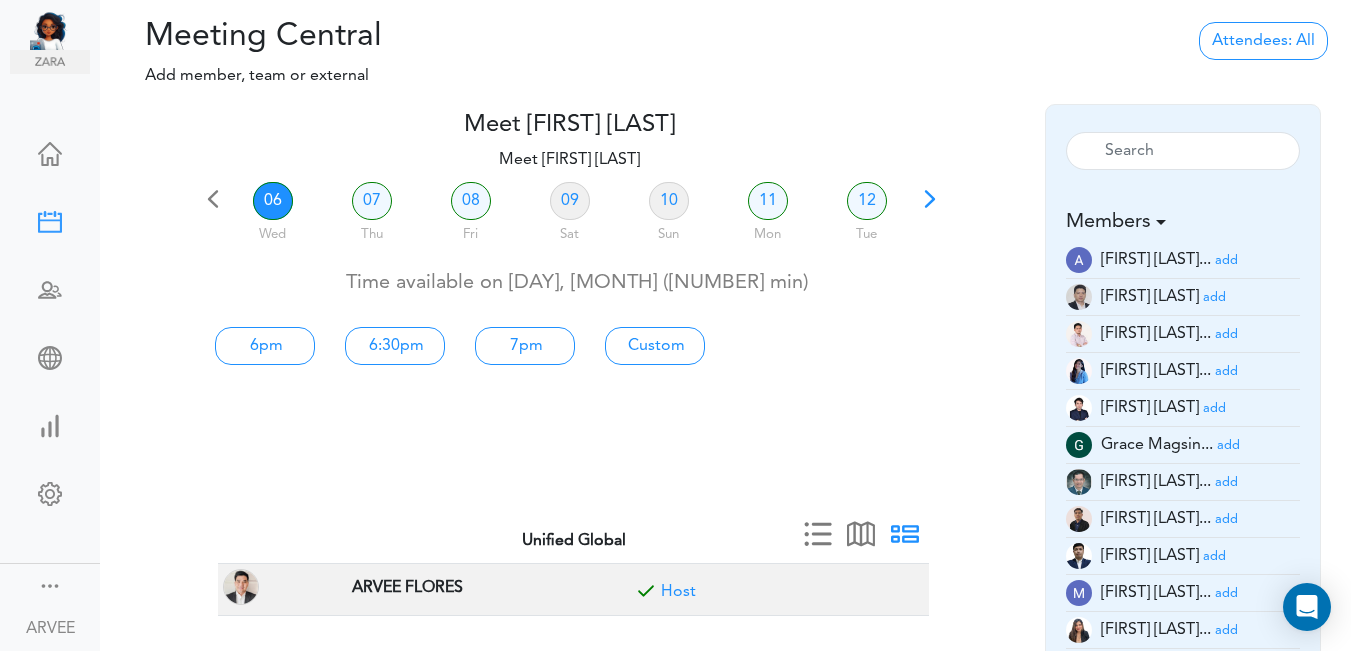 click at bounding box center [930, 206] 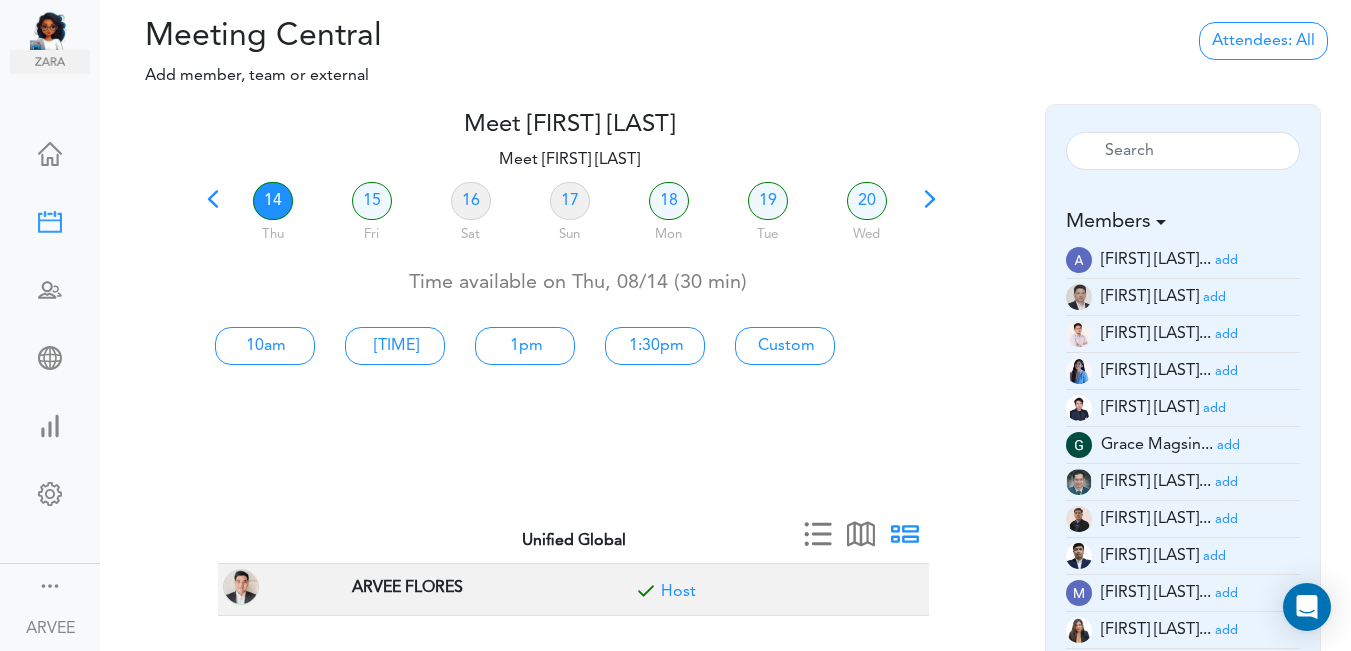 click on "14" at bounding box center (273, 201) 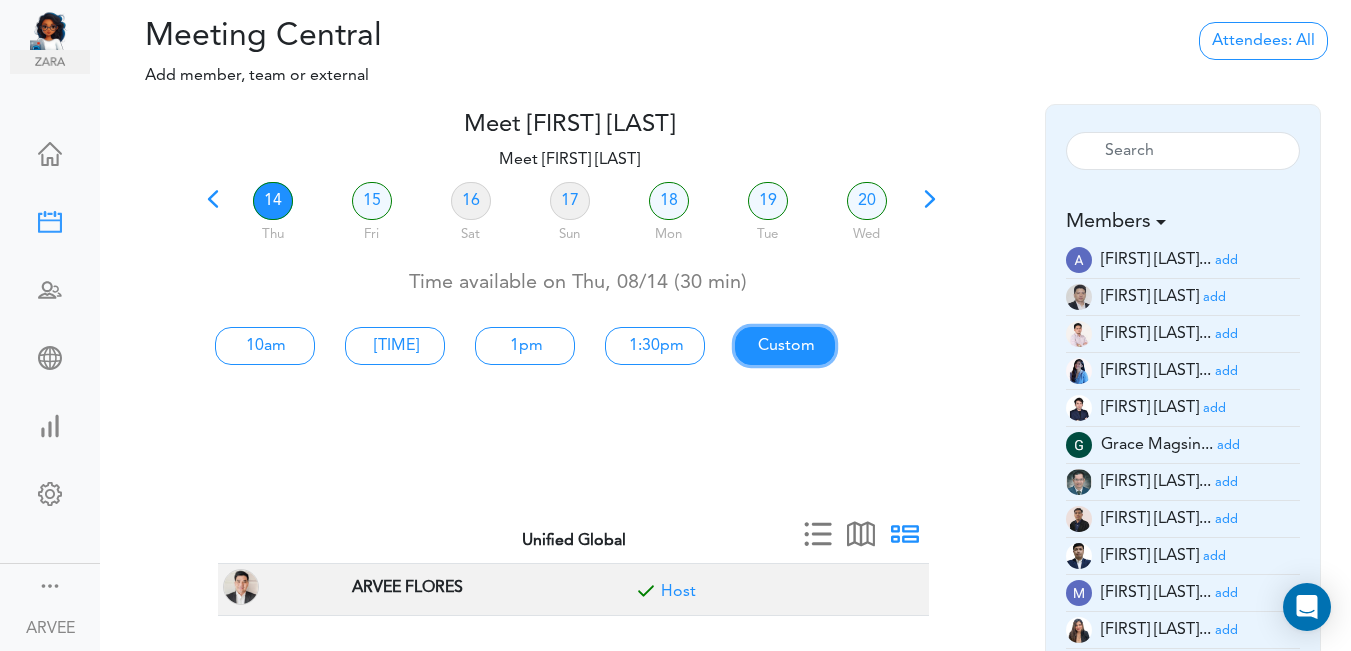 click on "Custom" at bounding box center (265, 346) 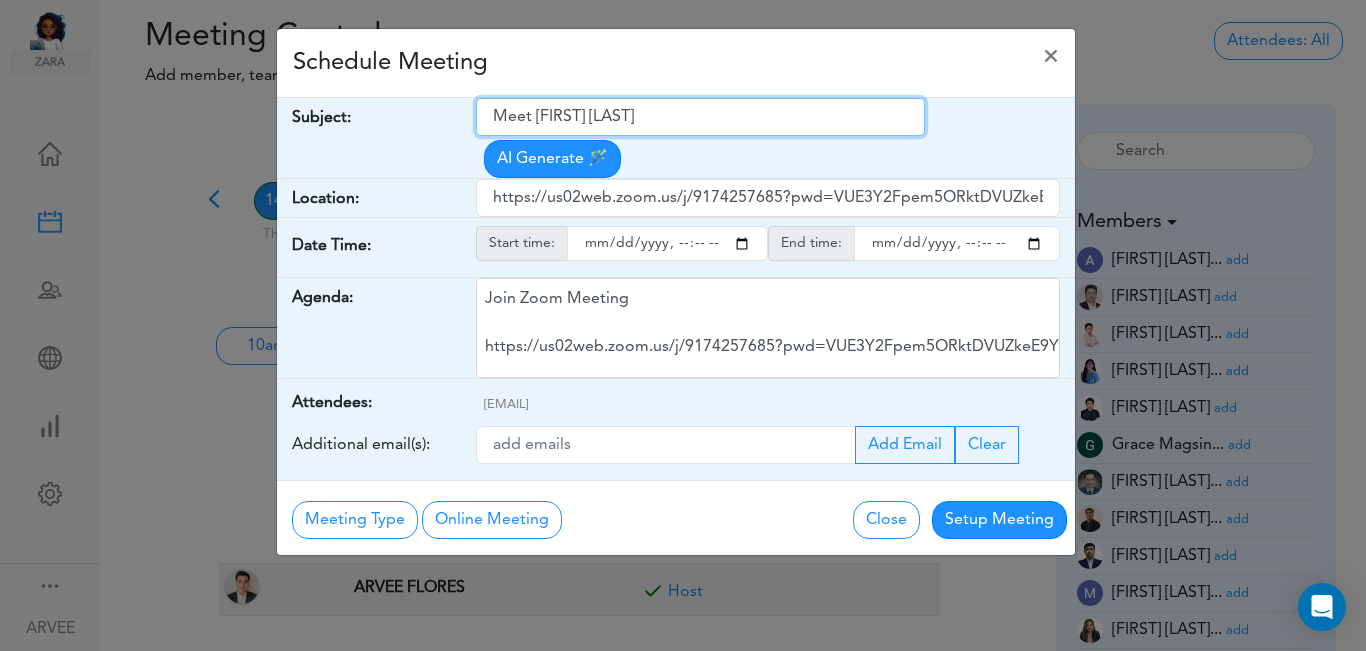 drag, startPoint x: 490, startPoint y: 116, endPoint x: 670, endPoint y: 112, distance: 180.04443 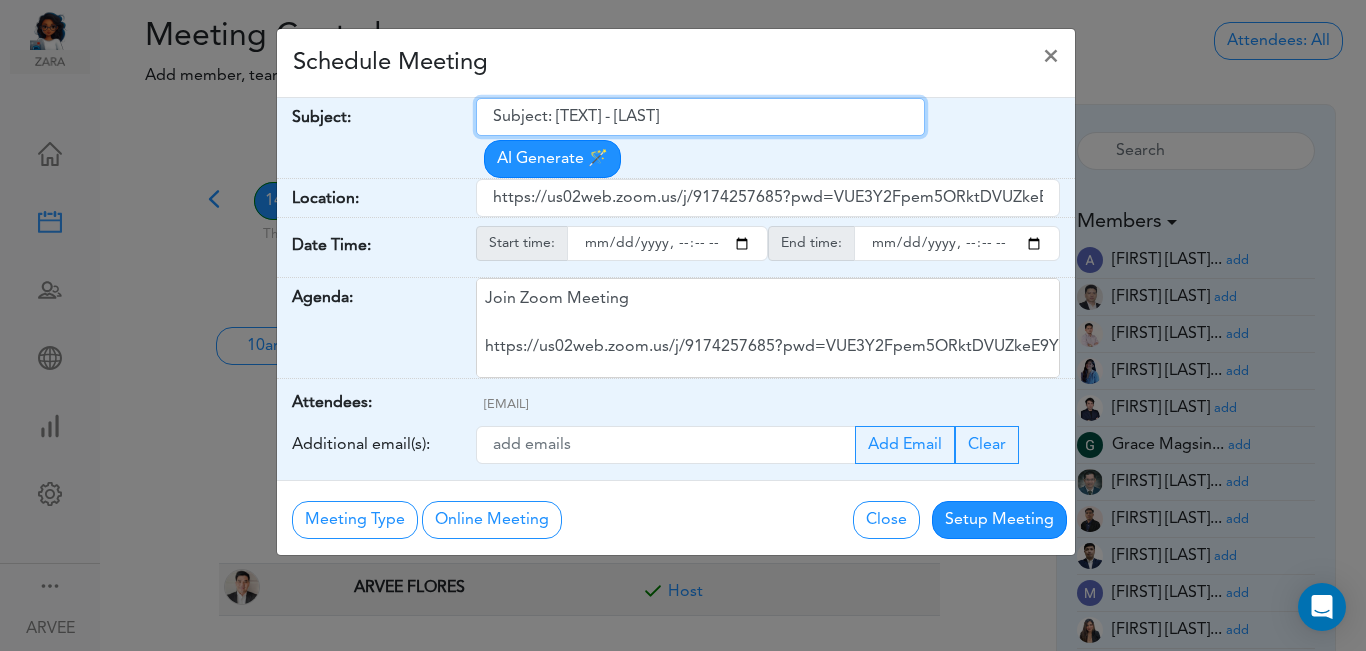 type on "Subject: 529 Distribution Discussion - Graham" 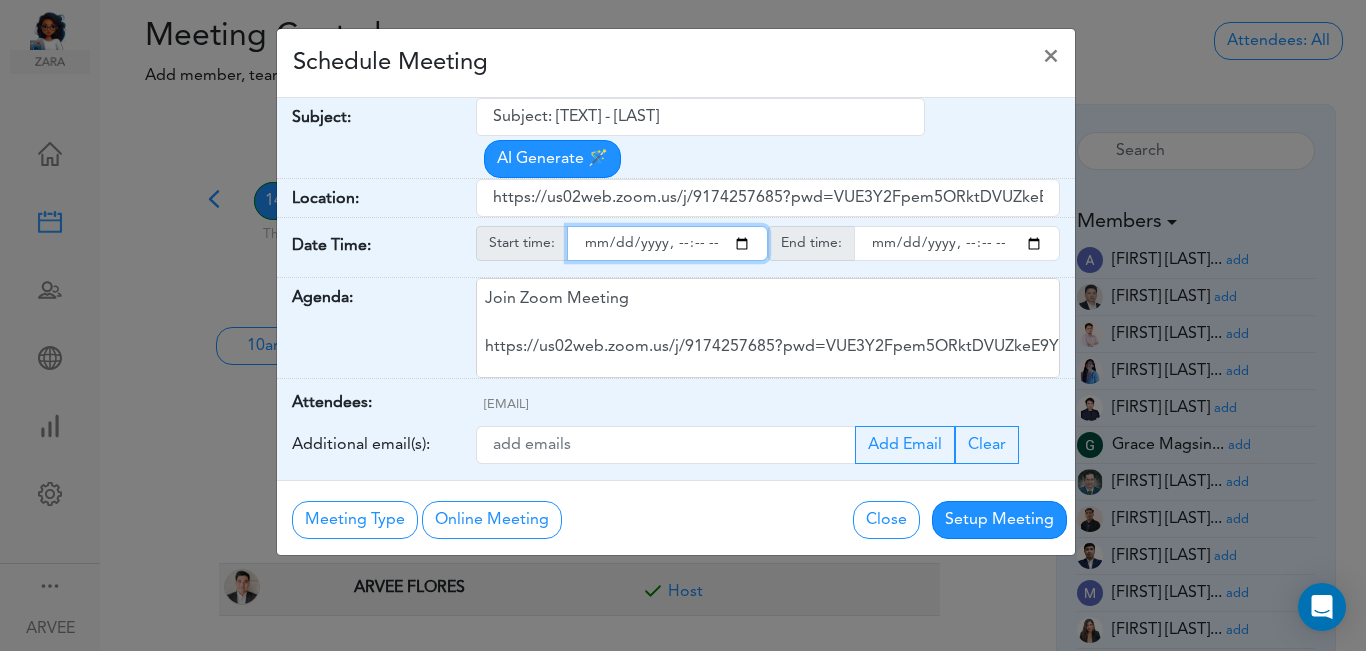 click at bounding box center [667, 243] 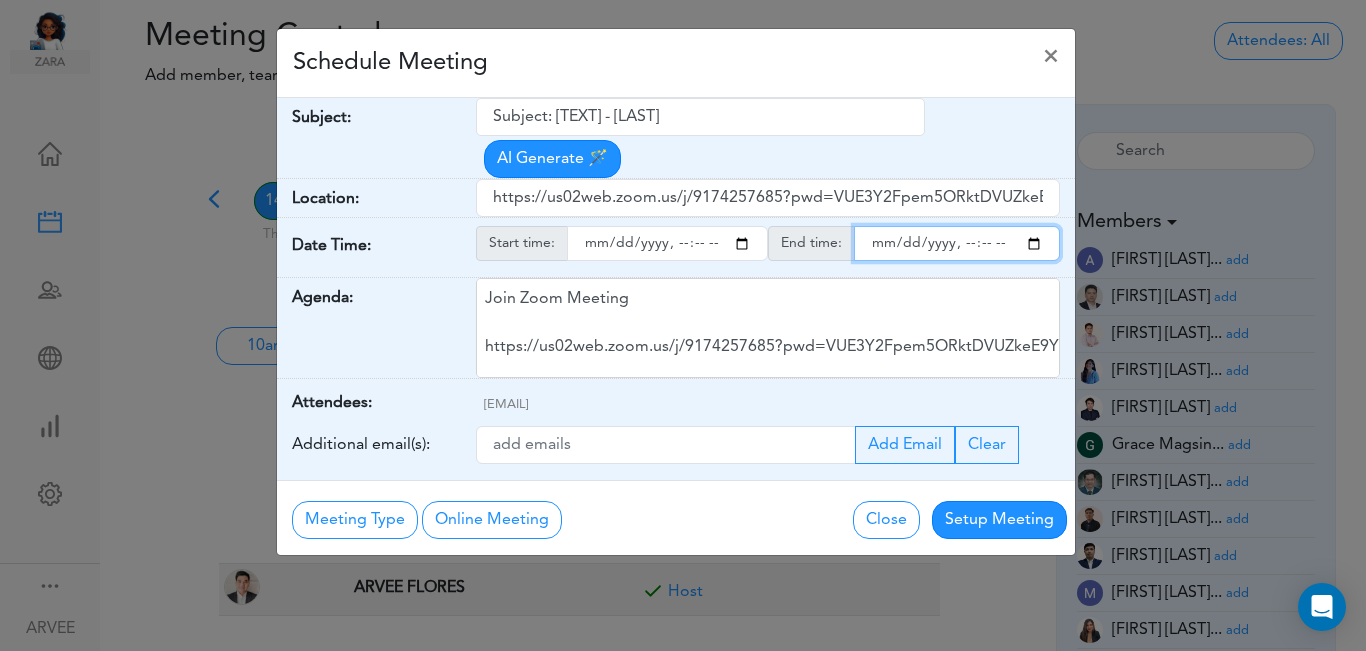 type on "2025-08-14T16:00" 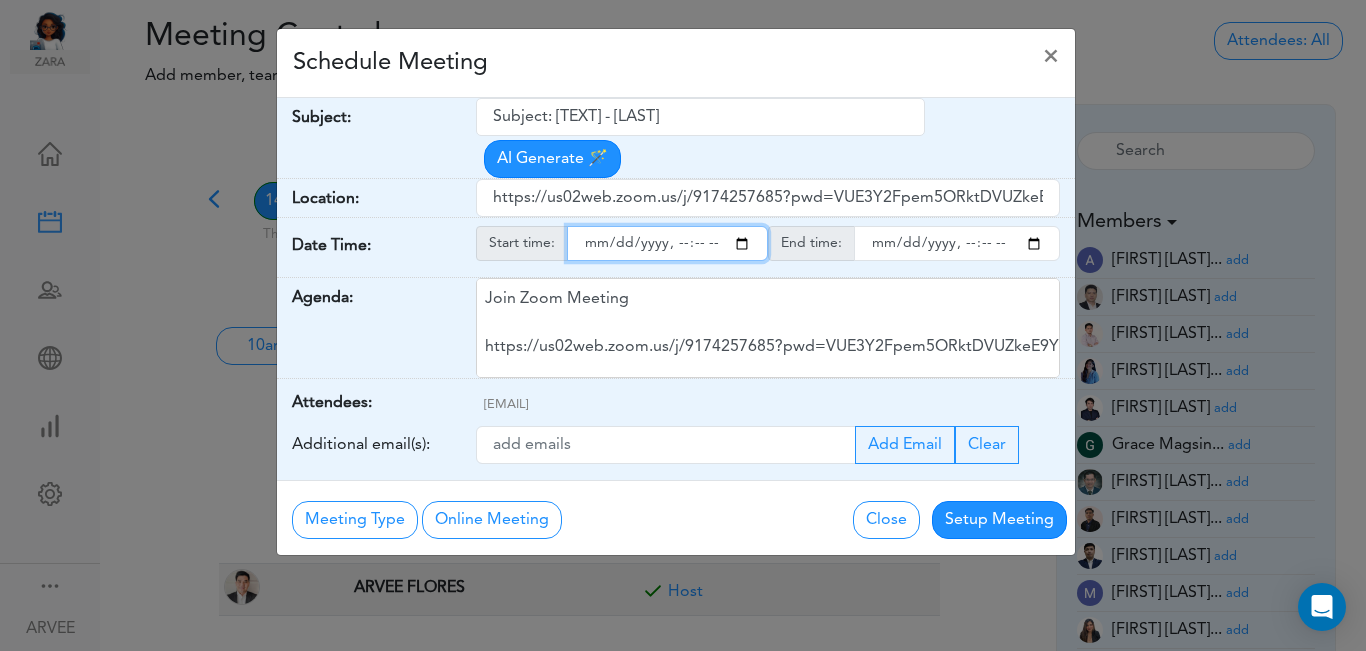 click at bounding box center (957, 243) 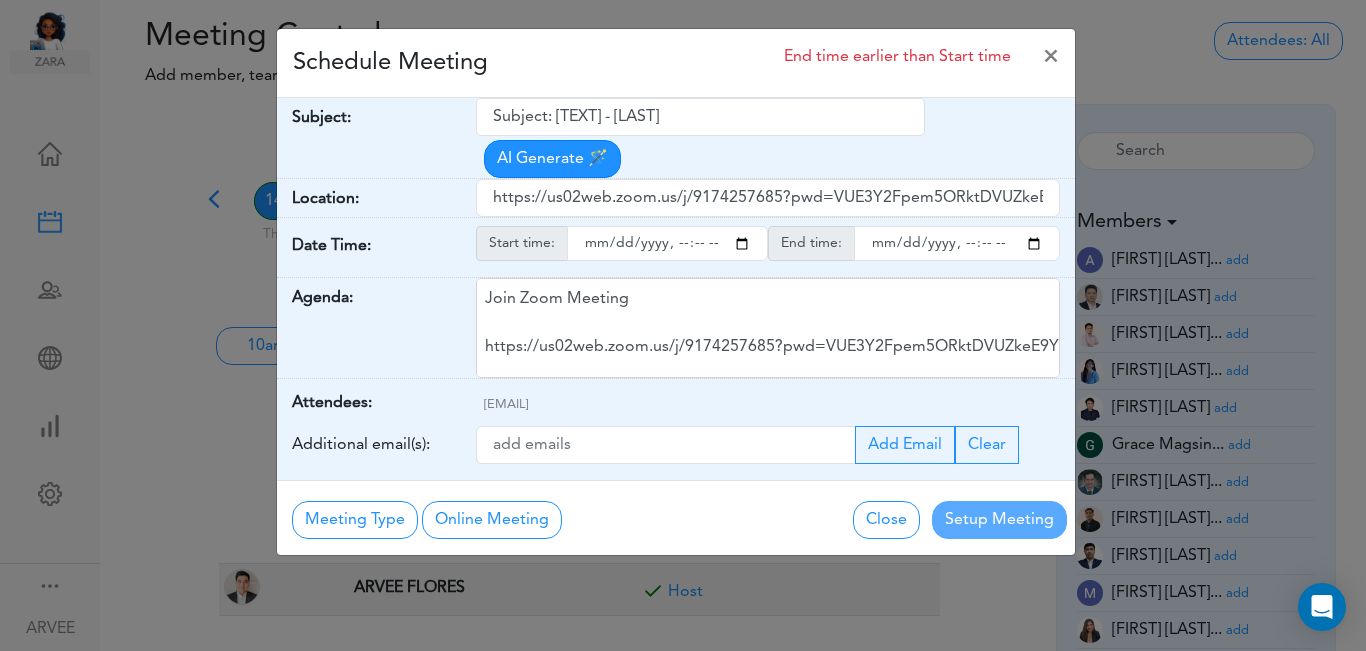 type on "2025-08-14T16:30" 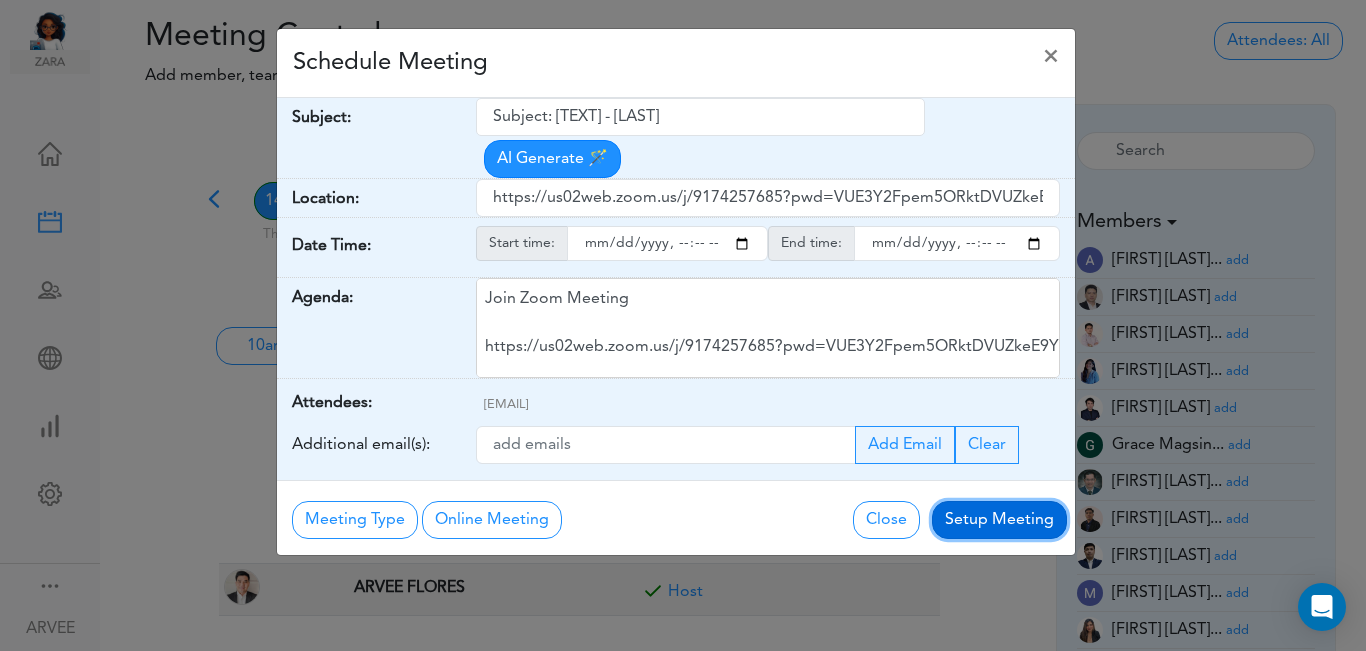 click on "Setup Meeting" at bounding box center (999, 520) 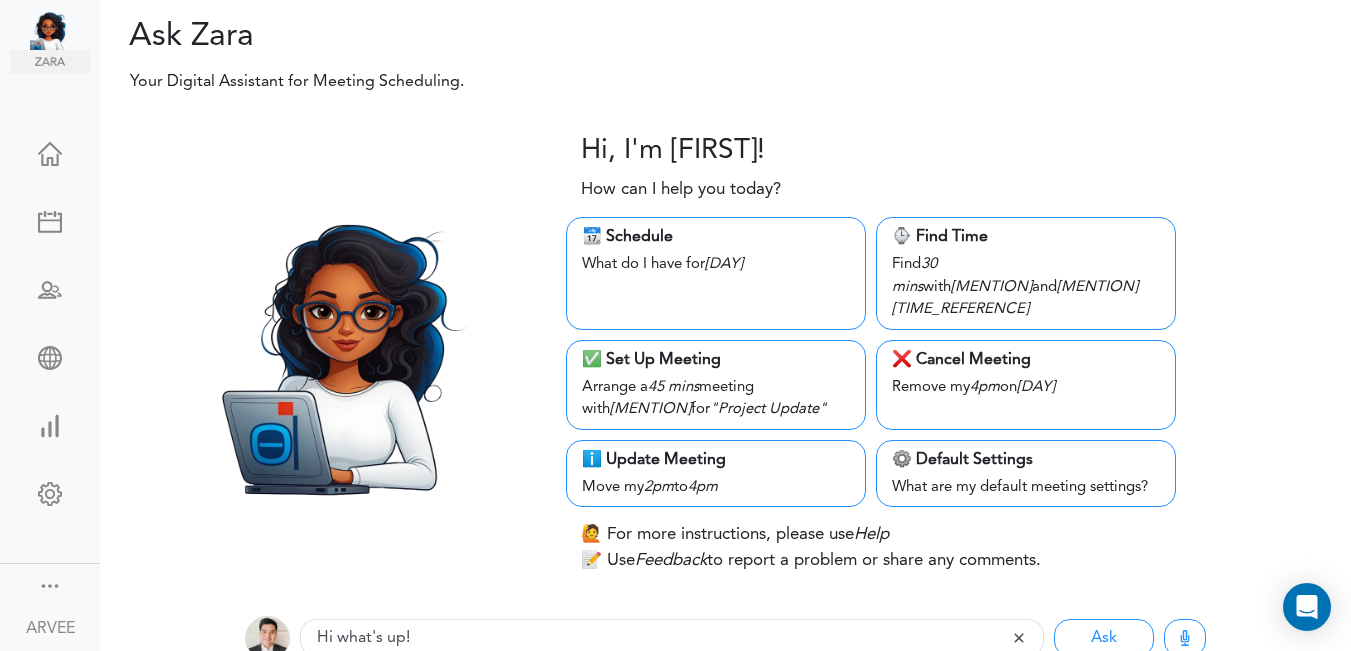 scroll, scrollTop: 0, scrollLeft: 0, axis: both 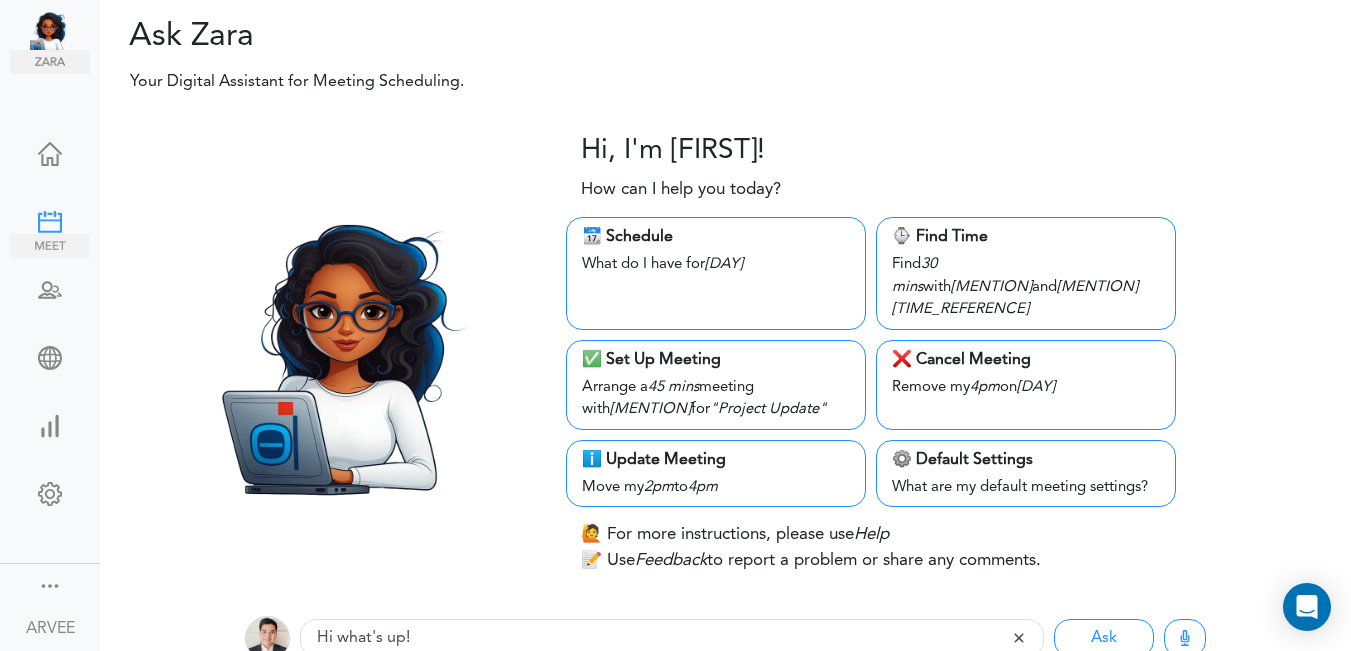 click at bounding box center [50, 220] 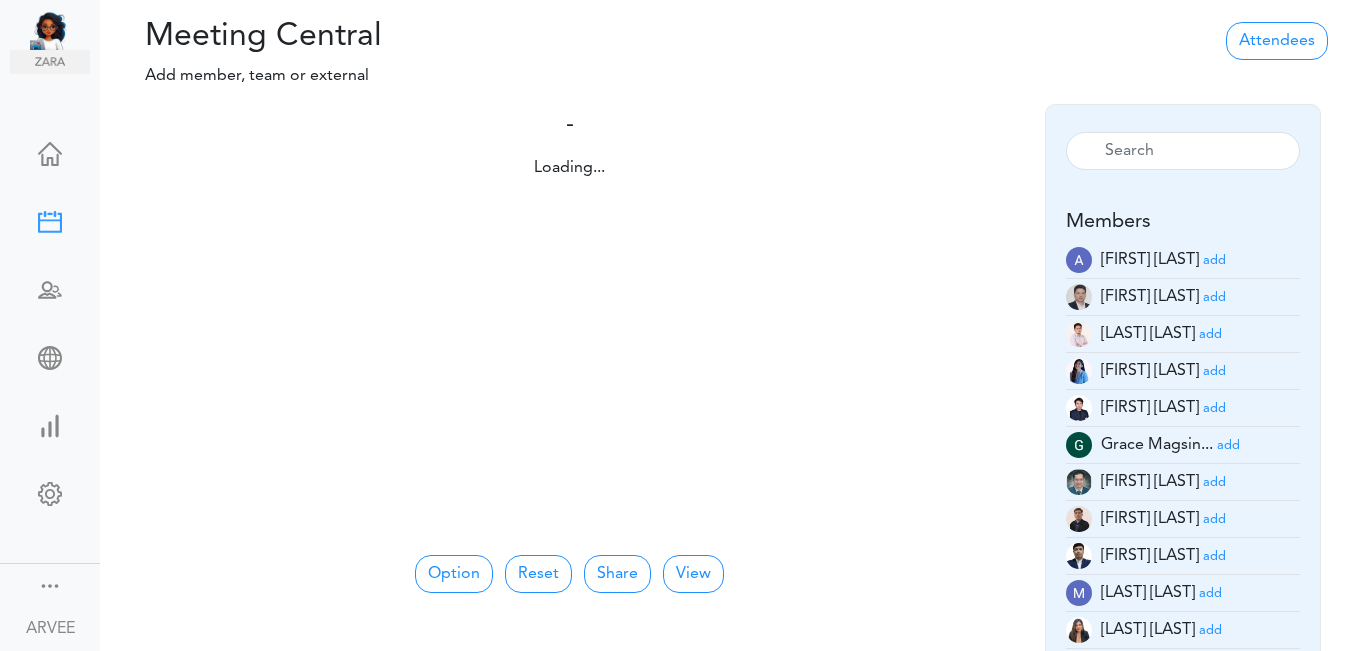 scroll, scrollTop: 0, scrollLeft: 0, axis: both 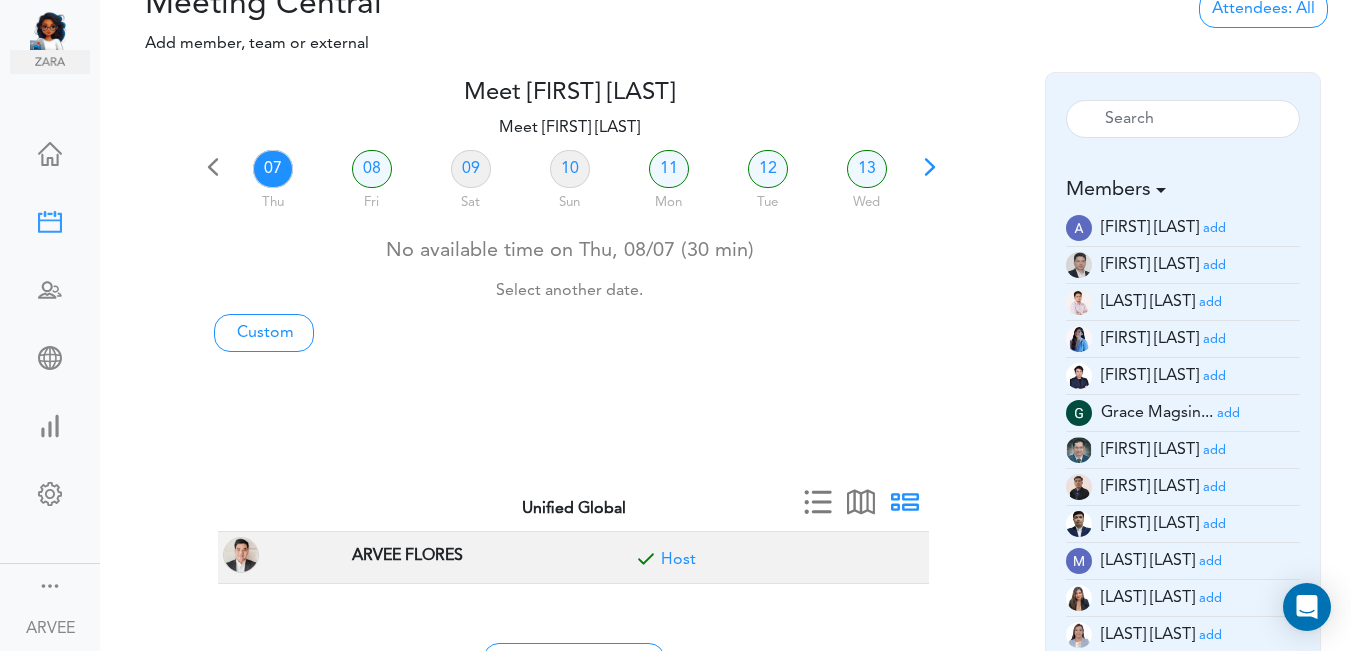 click on "add" at bounding box center [1214, 487] 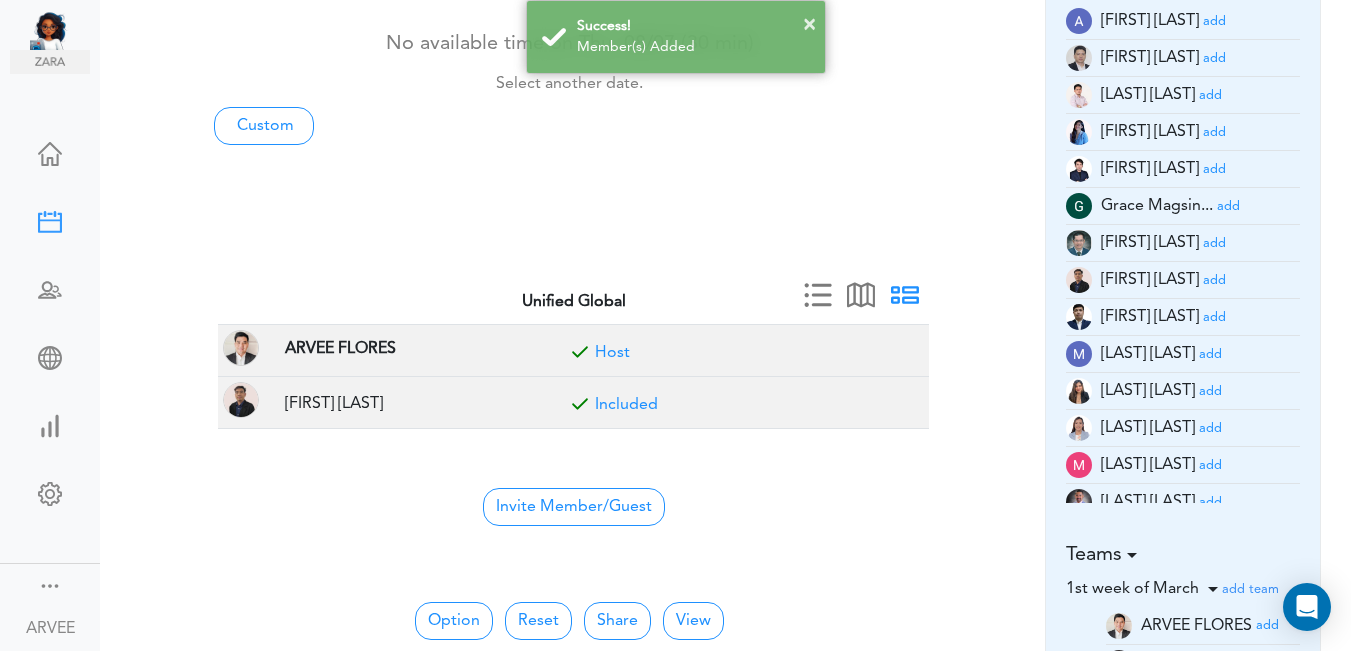 scroll, scrollTop: 244, scrollLeft: 0, axis: vertical 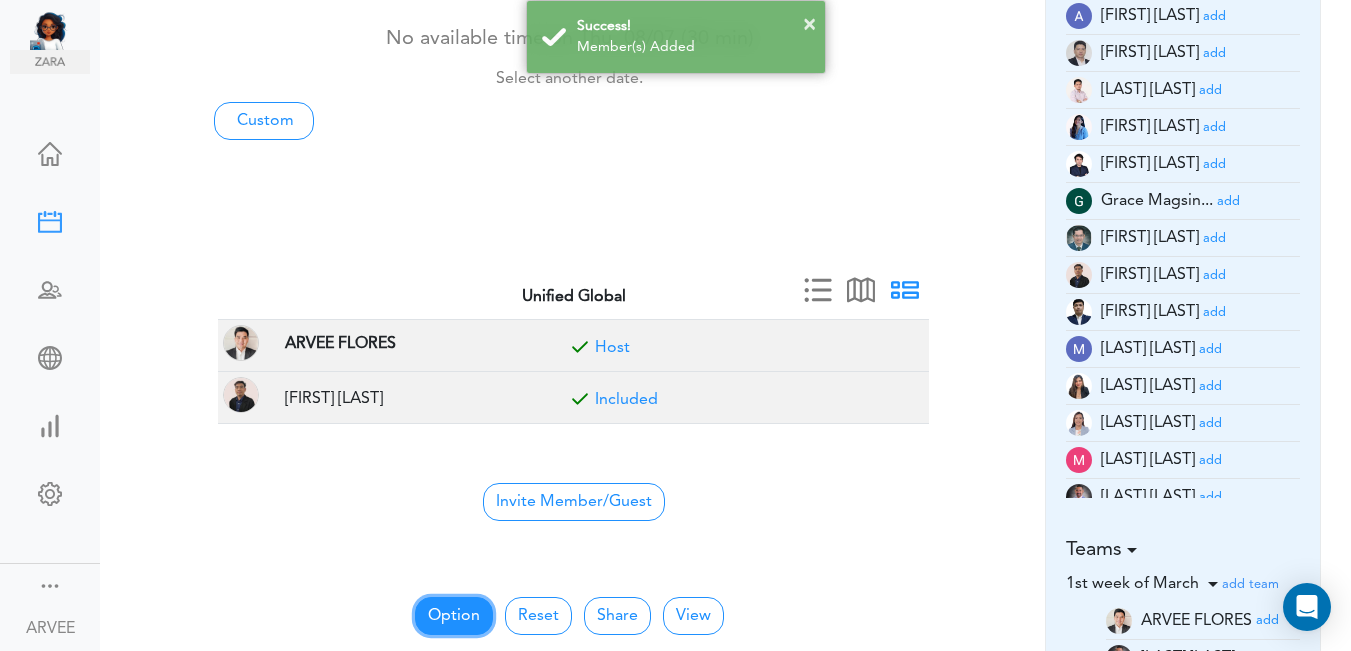 click on "Option" at bounding box center [454, 616] 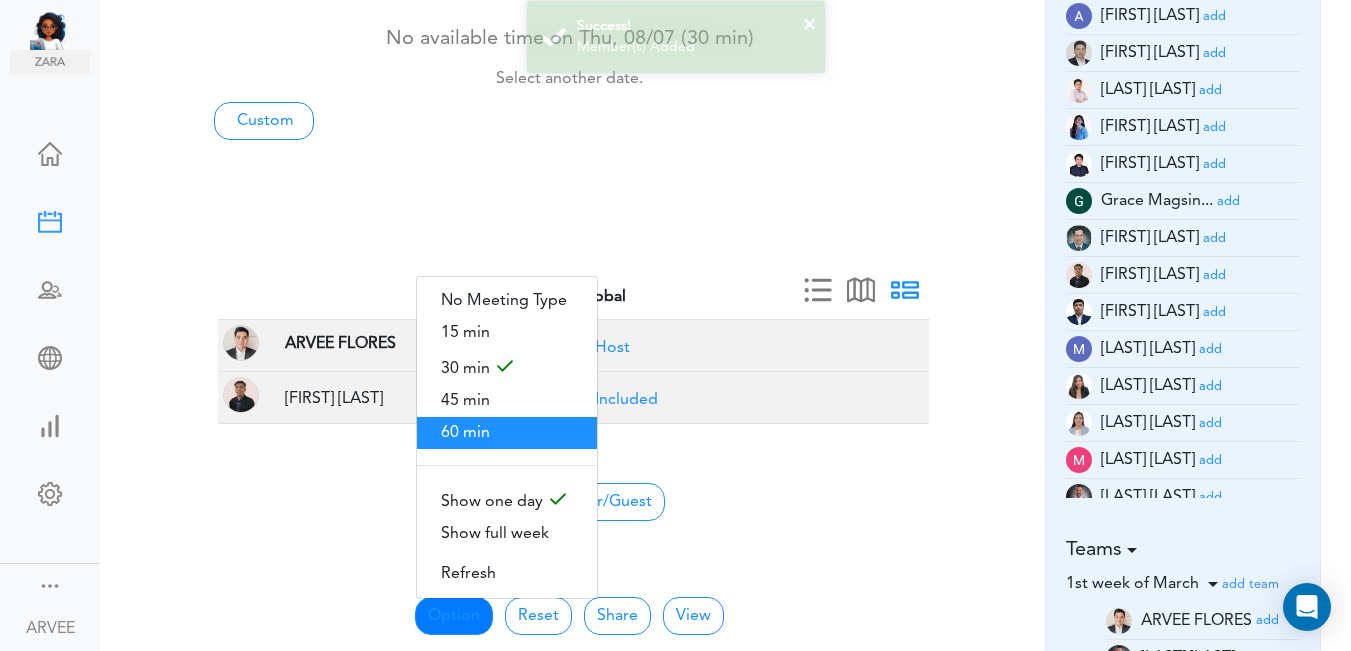click on "60 min" at bounding box center [507, 433] 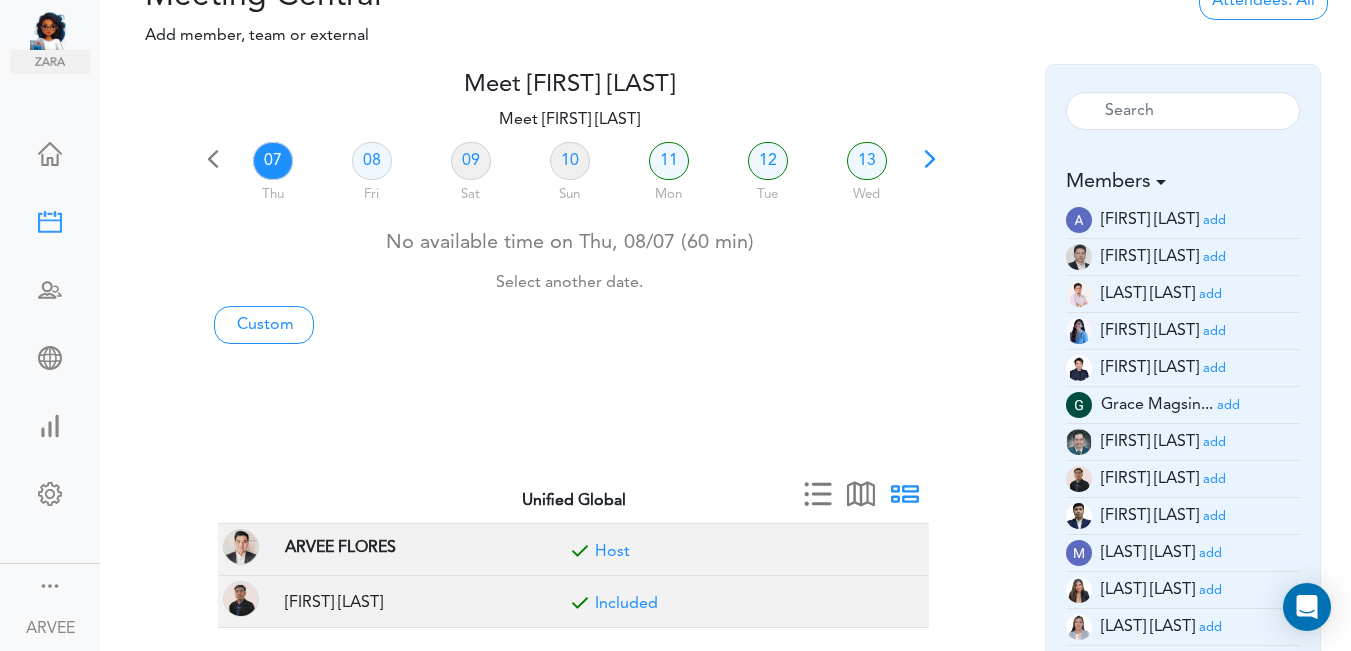 scroll, scrollTop: 0, scrollLeft: 0, axis: both 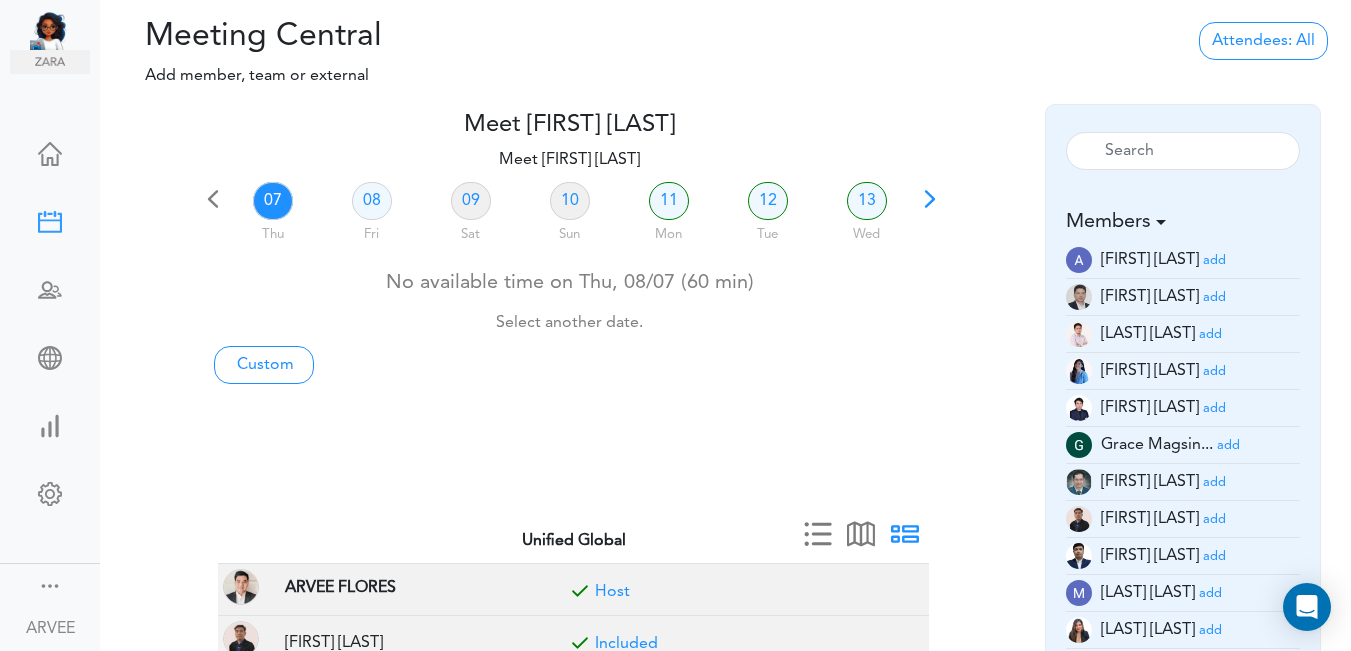 click at bounding box center [930, 206] 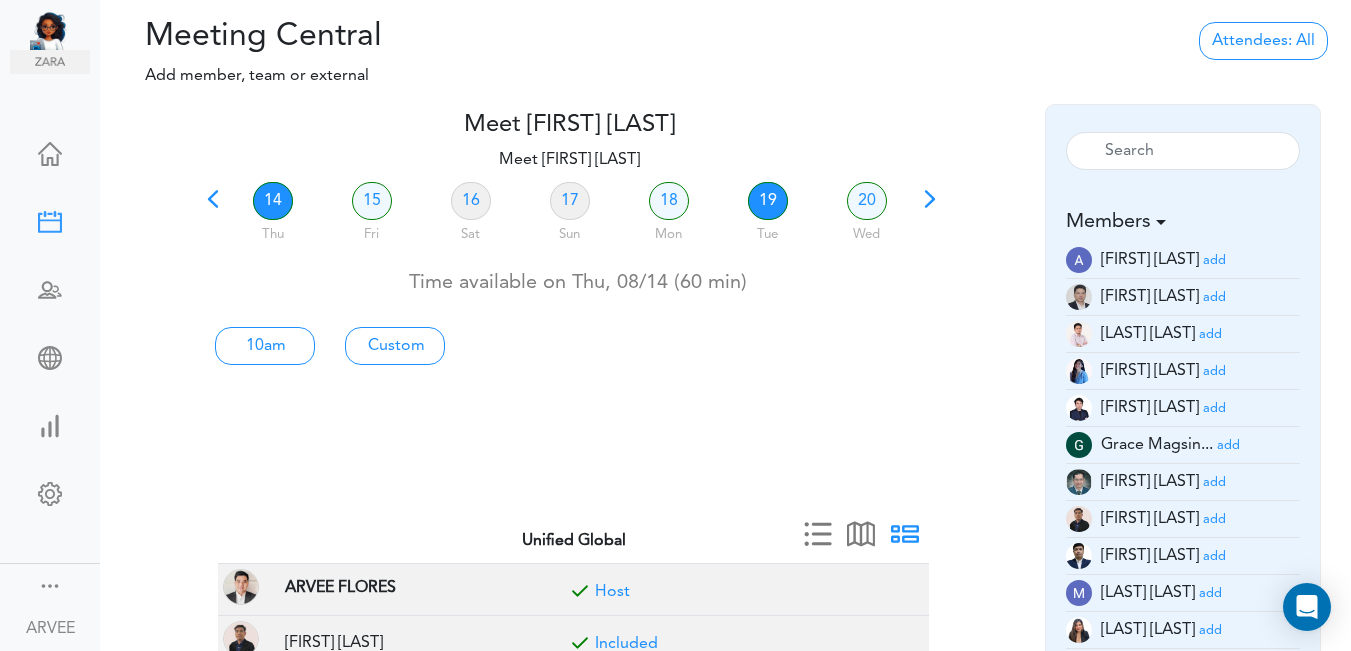 click on "19" at bounding box center [768, 201] 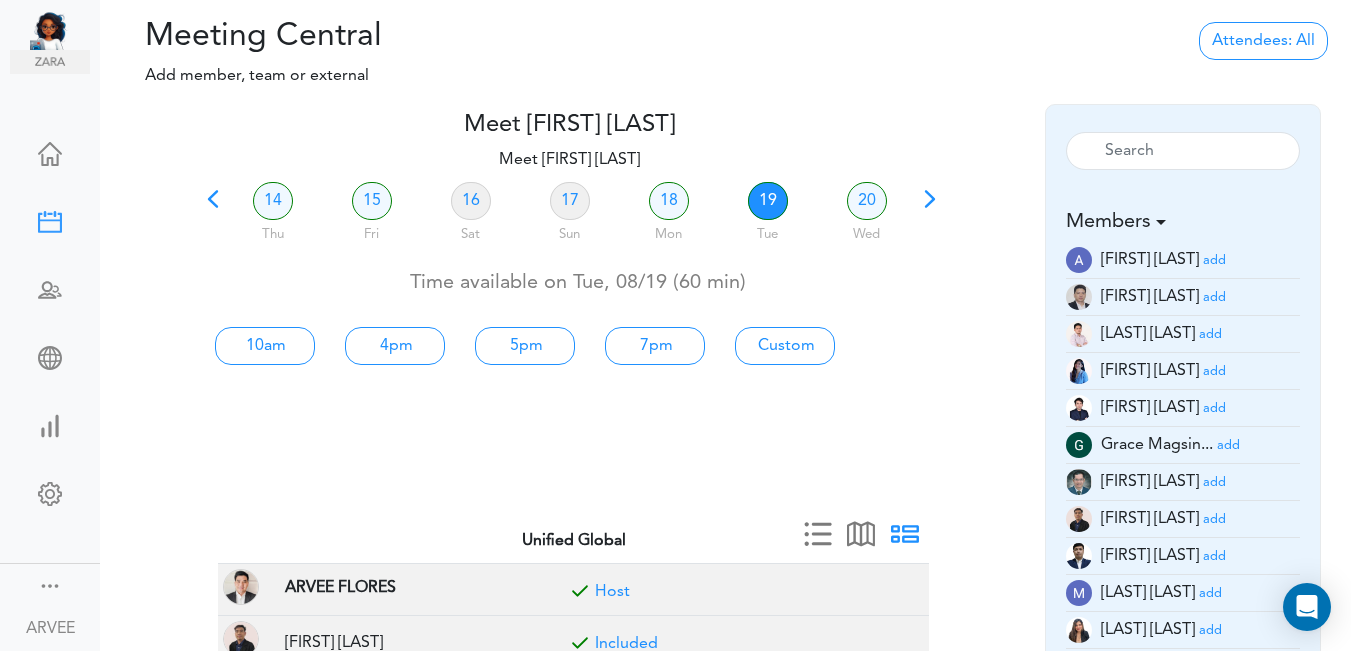 click on "19" at bounding box center (768, 201) 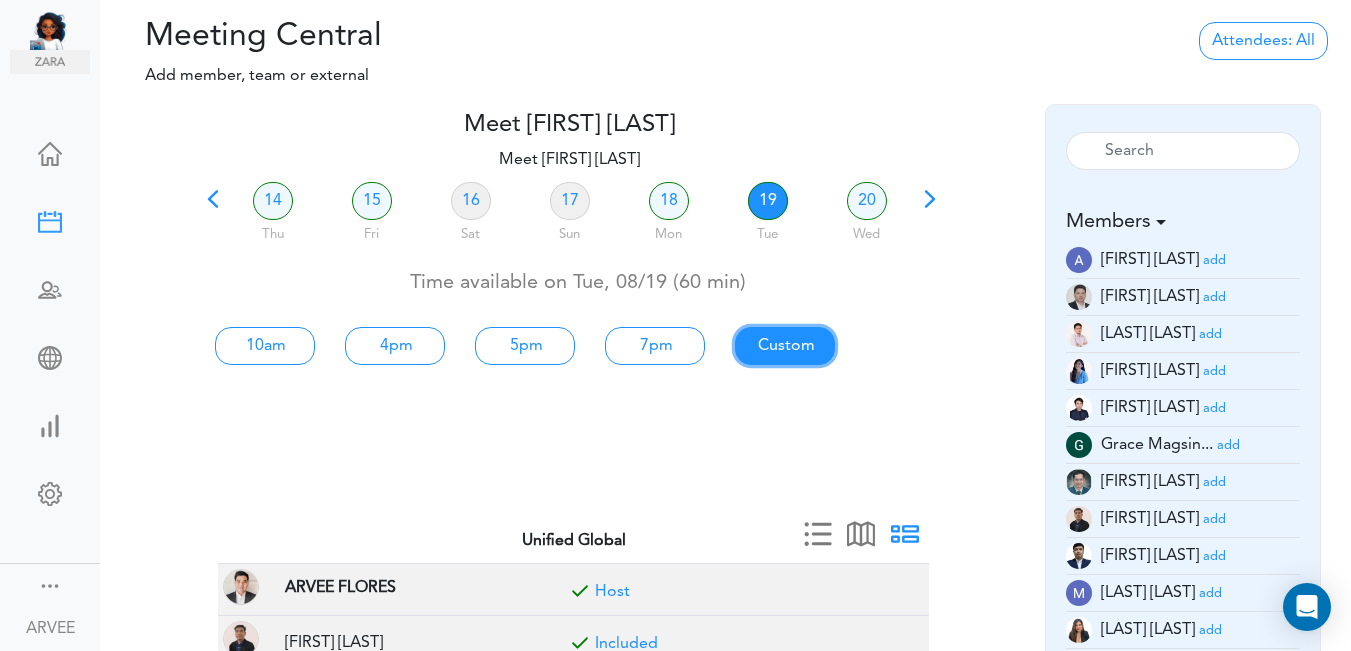 click on "Custom" at bounding box center (265, 346) 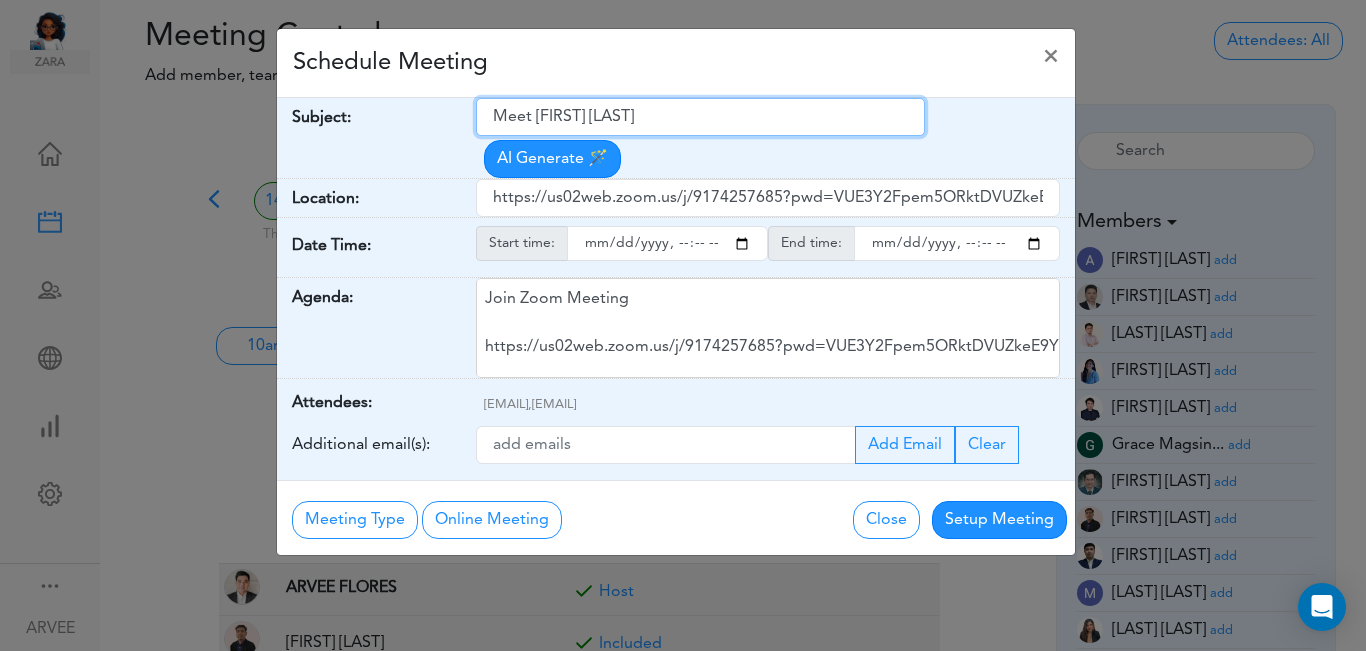 drag, startPoint x: 493, startPoint y: 115, endPoint x: 683, endPoint y: 104, distance: 190.31816 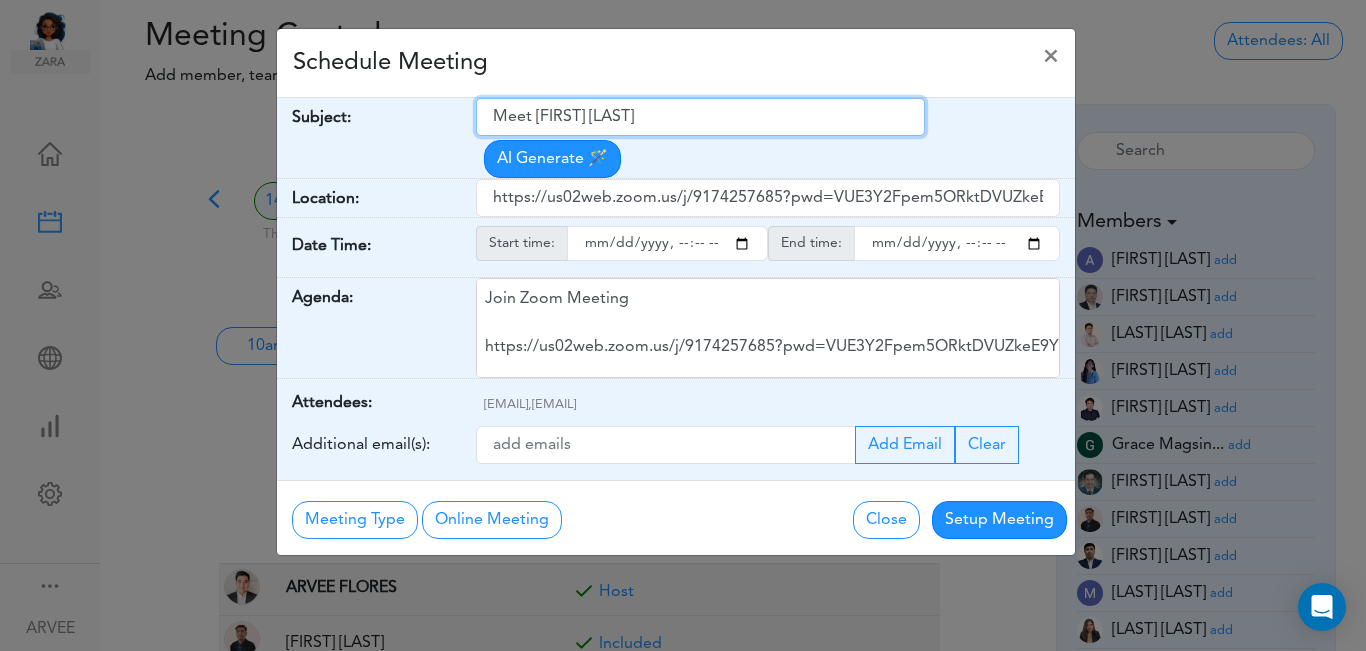 paste on "Sales Tax Service Discussion" 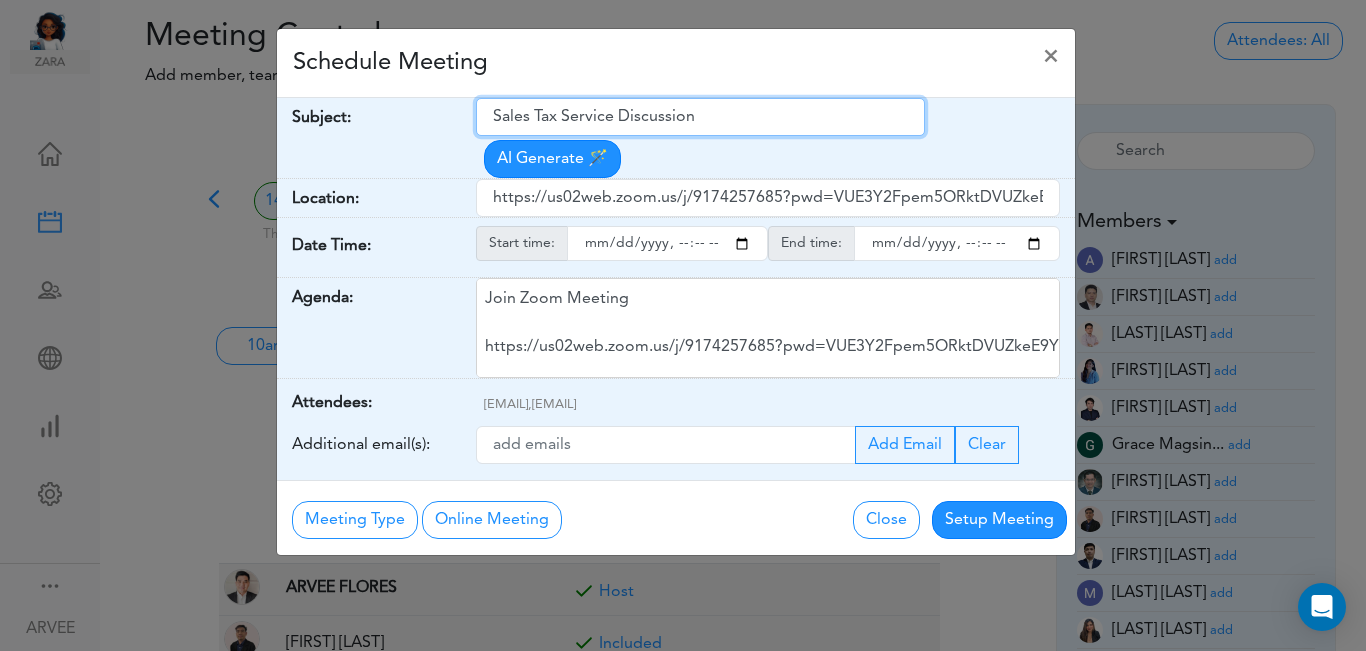 type on "Sales Tax Service Discussion" 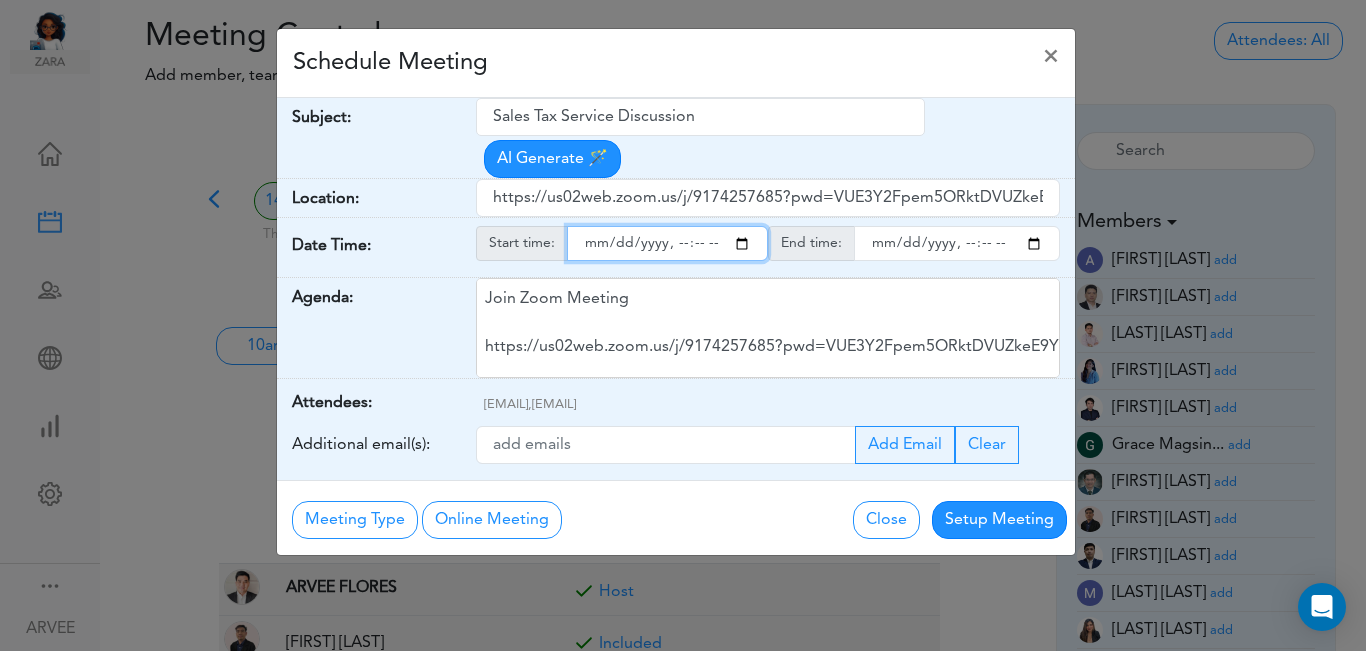 click at bounding box center [667, 243] 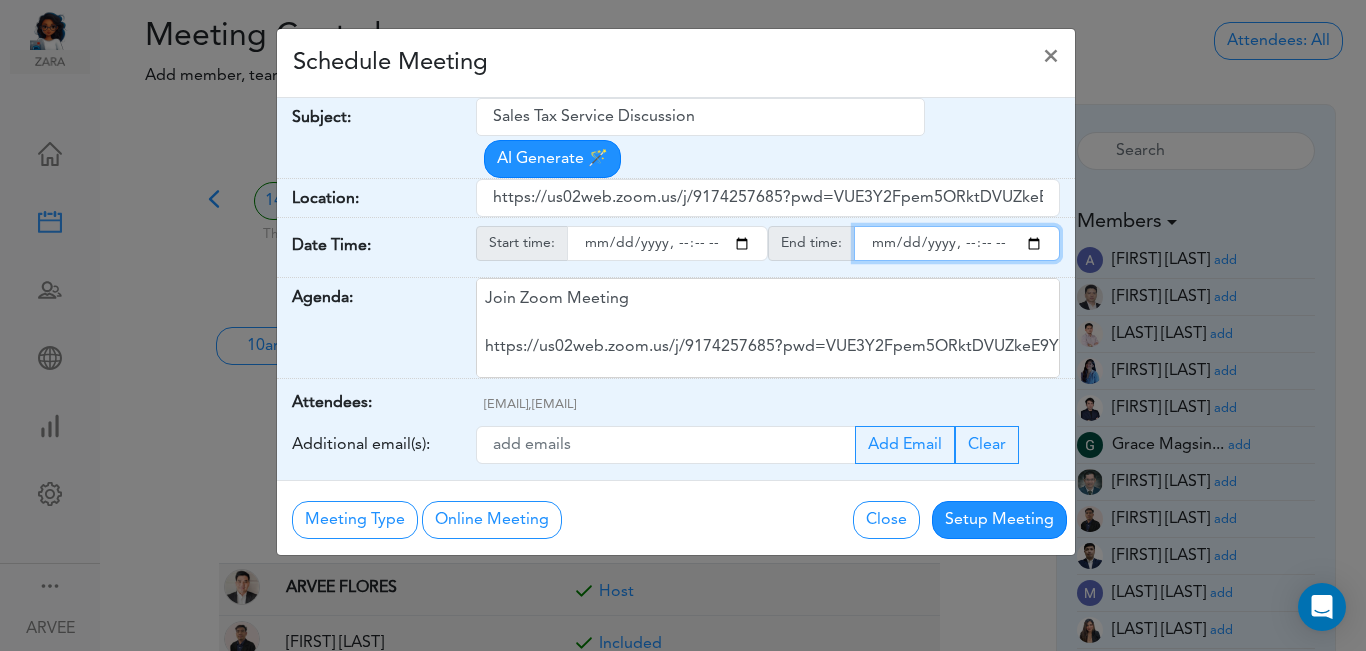 type on "2025-08-19T13:00" 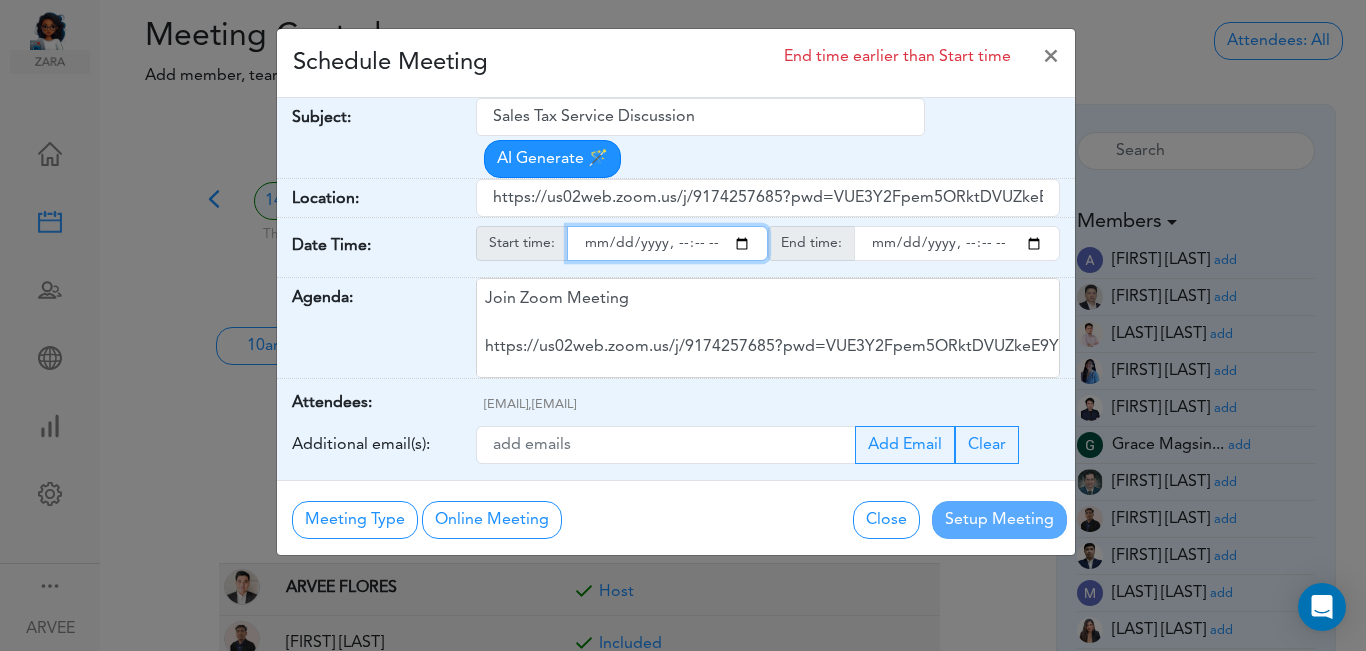 click at bounding box center (957, 243) 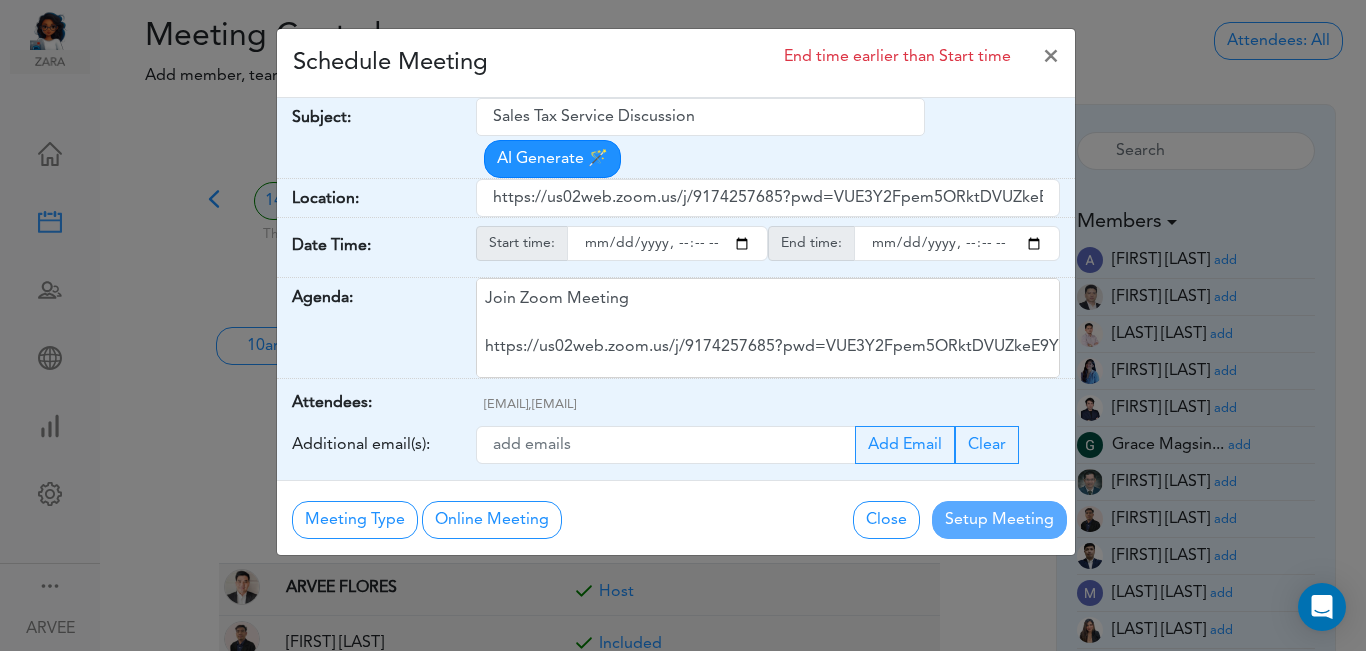 type on "2025-08-19T14:00" 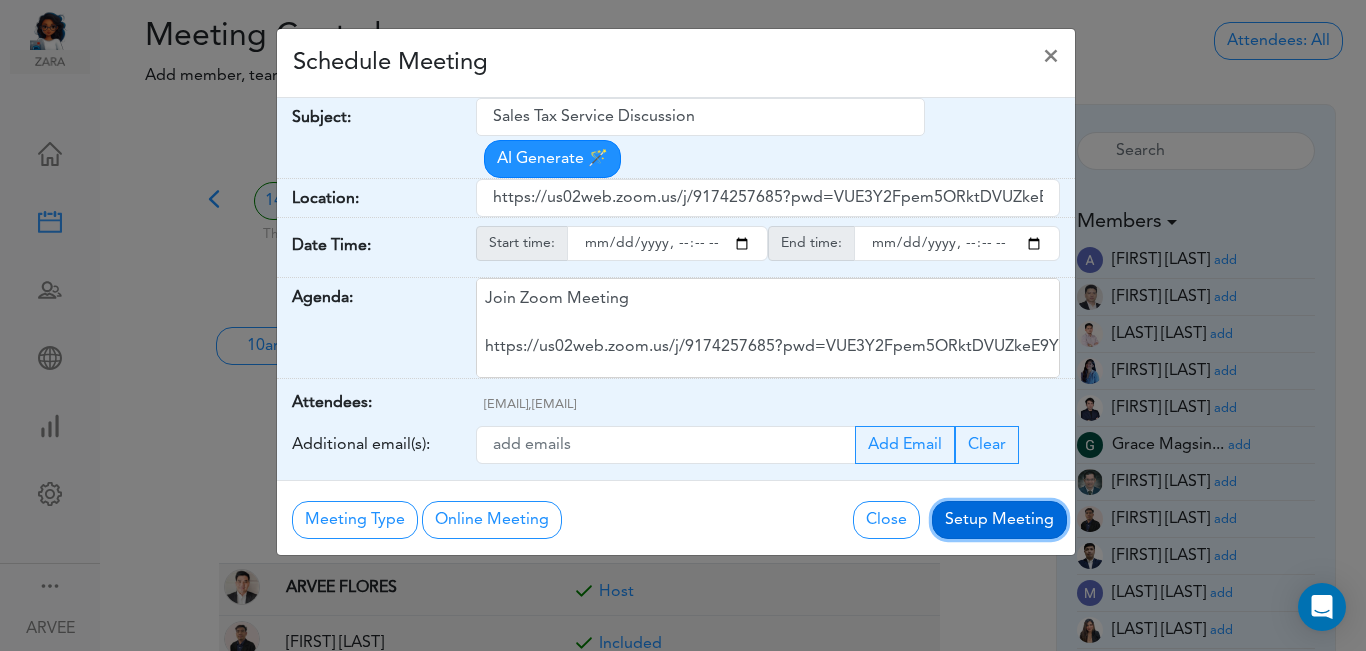 click on "Setup Meeting" at bounding box center (999, 520) 